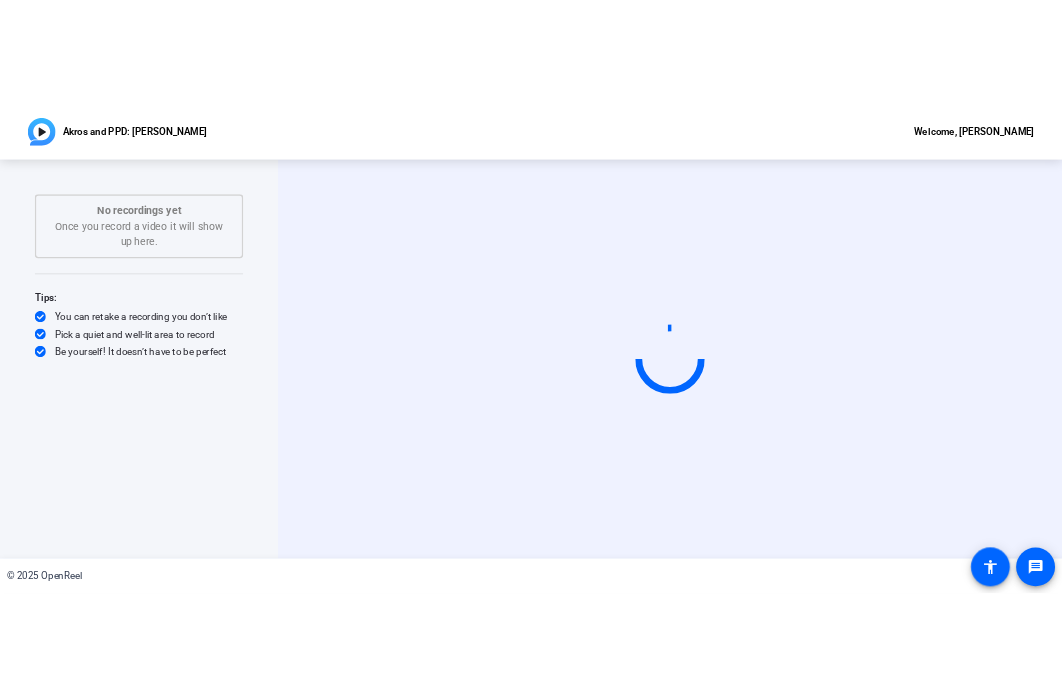 scroll, scrollTop: 0, scrollLeft: 0, axis: both 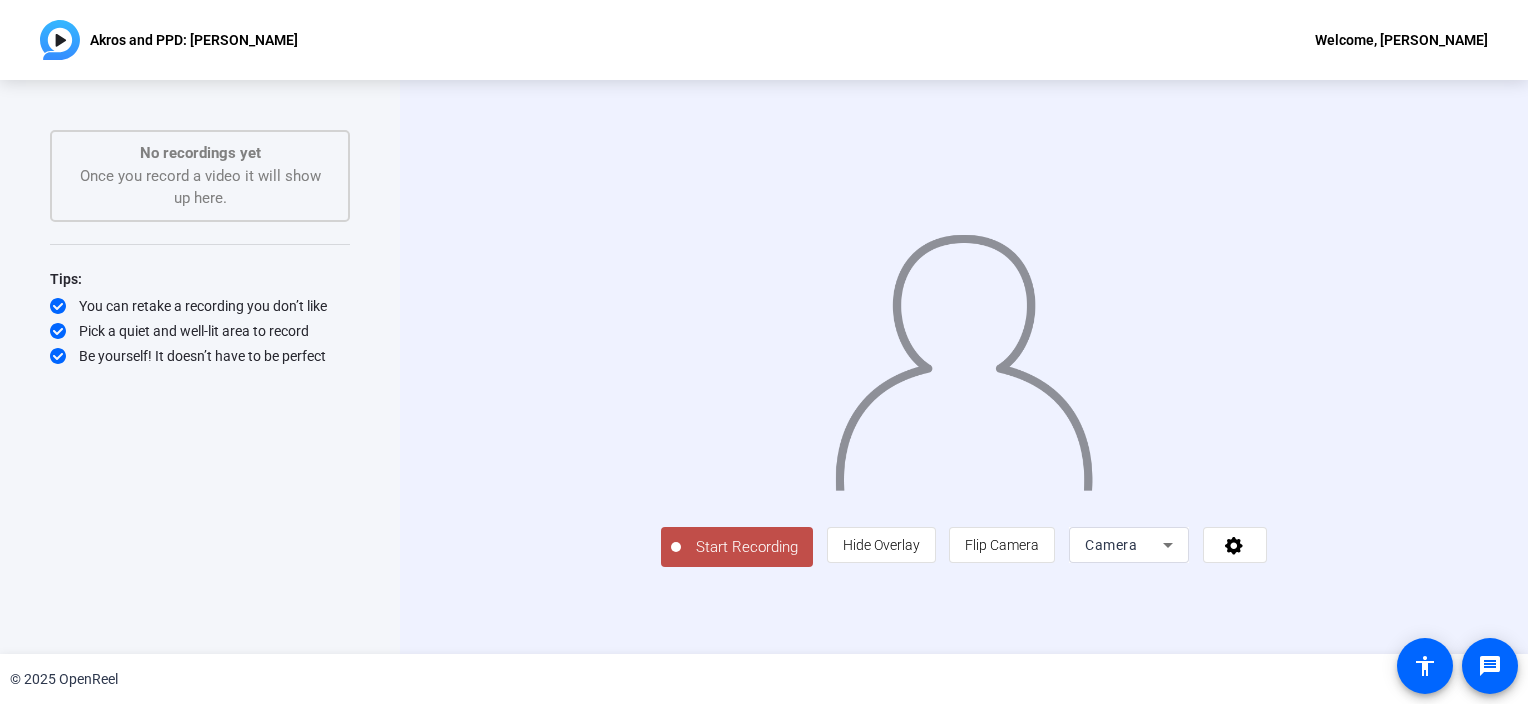 click on "Camera" at bounding box center (1111, 545) 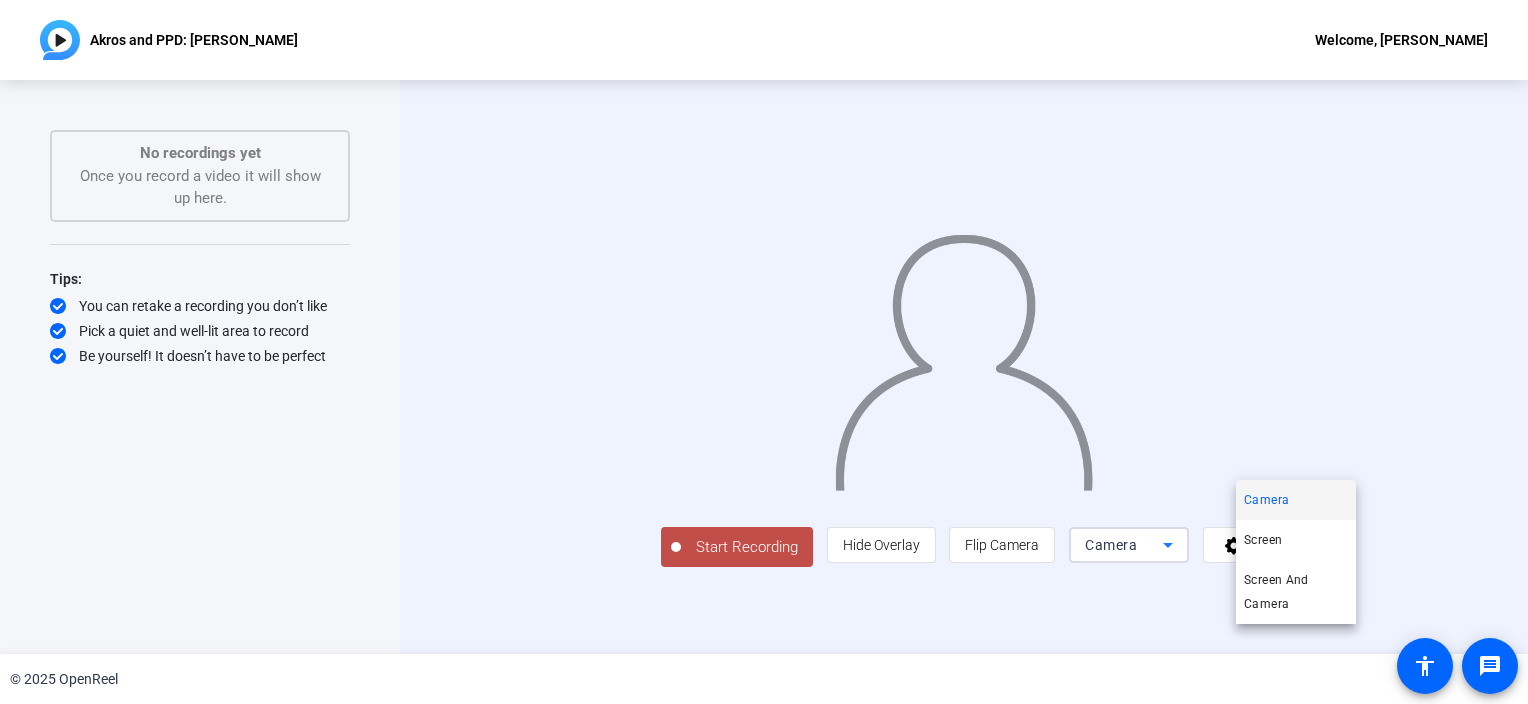 click at bounding box center [764, 352] 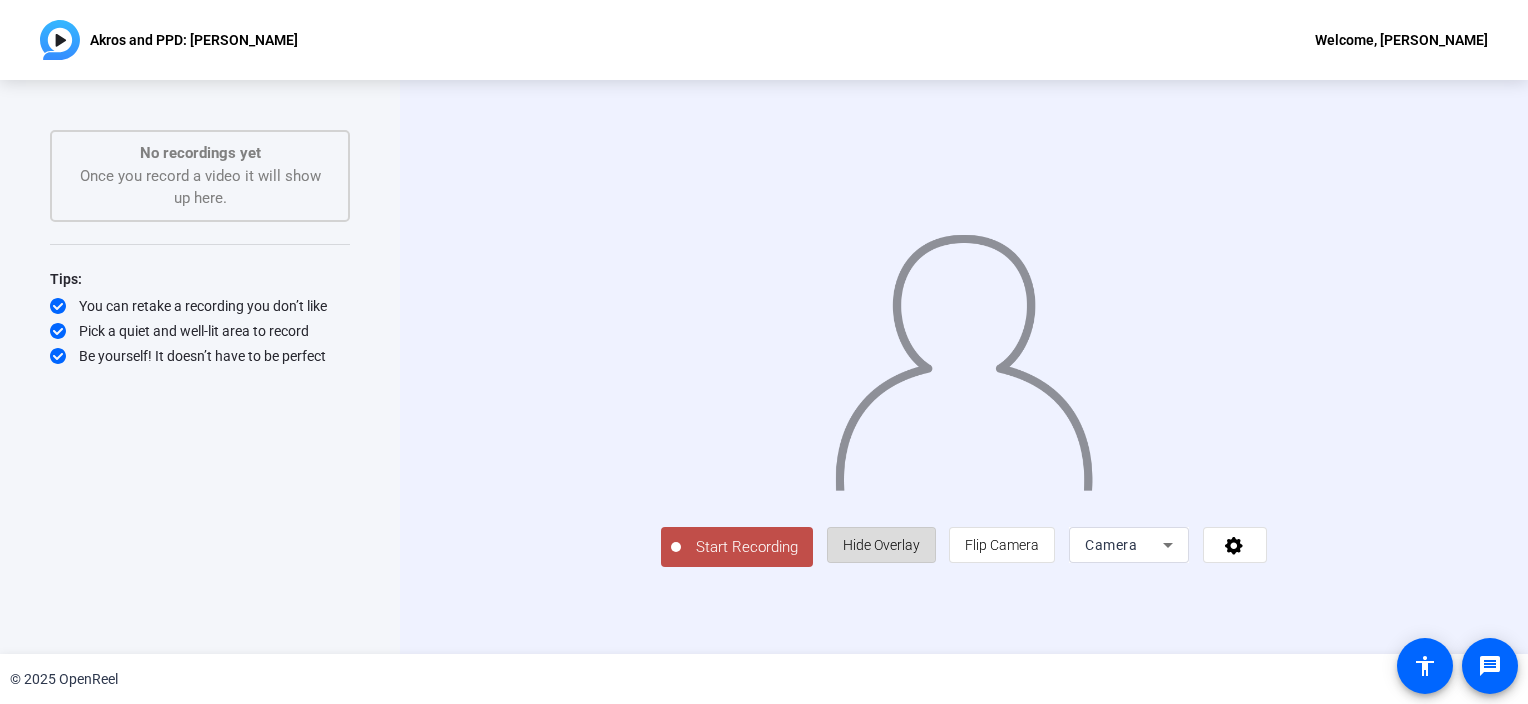 click on "Hide Overlay" 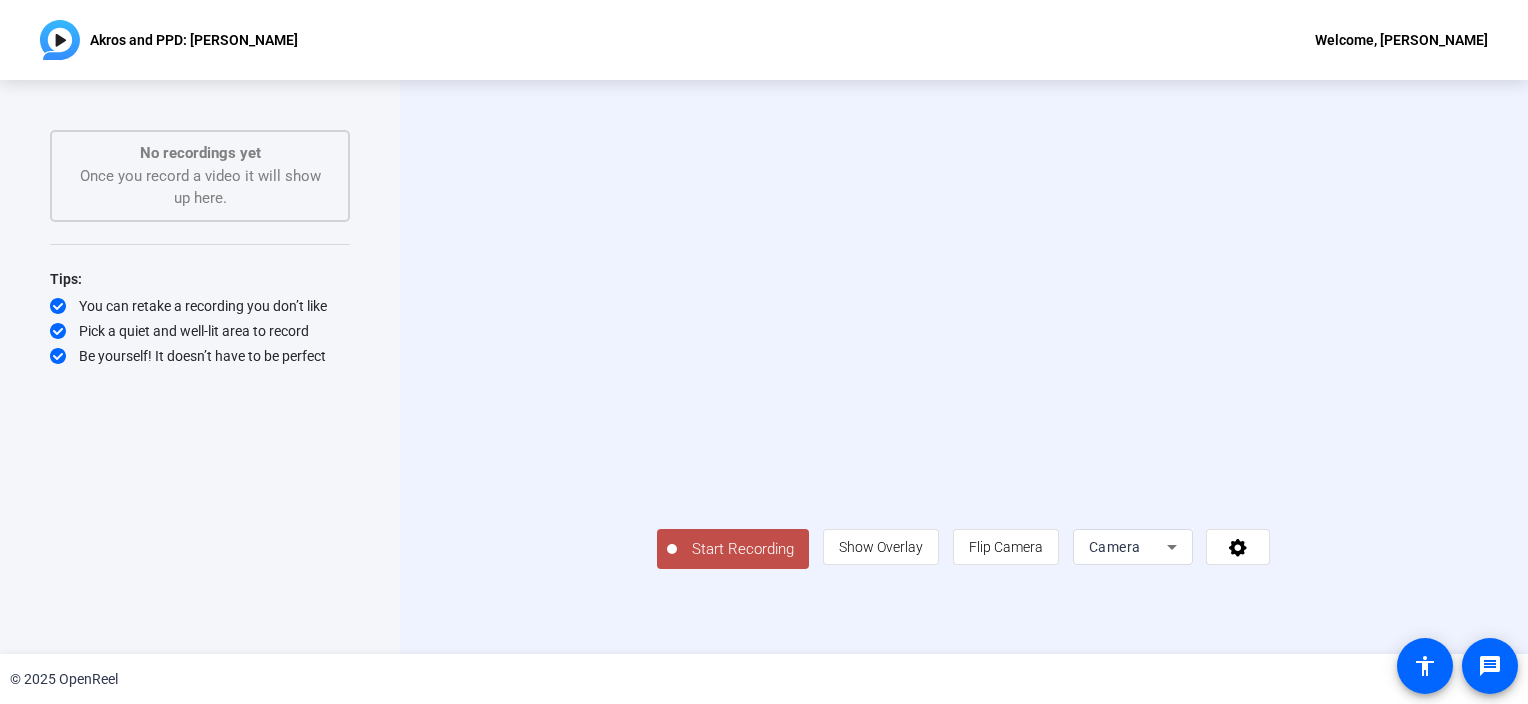 click on "Start Recording  No recordings yet  Once you record a video it will show up here.  Tips:
You can retake a recording you don’t like
Pick a quiet and well-lit area to record
Be yourself! It doesn’t have to be perfect" 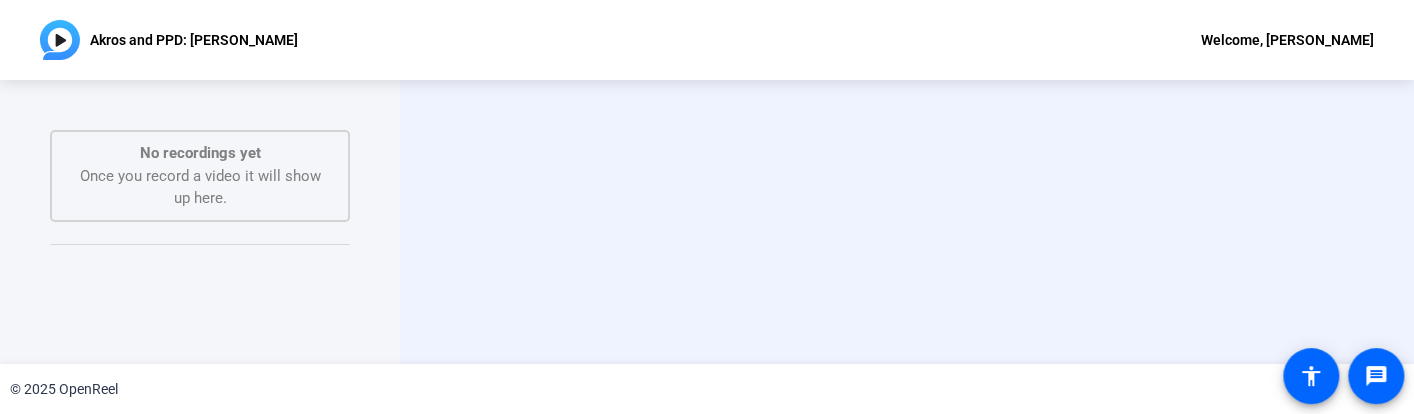 click on "Accessibility Screen-Reader Guide, Feedback, and Issue Reporting | New window
[PERSON_NAME] and PPD: [PERSON_NAME] Welcome, [PERSON_NAME]  Start Recording  No recordings yet  Once you record a video it will show up here.  Tips:
You can retake a recording you don’t like
Pick a quiet and well-lit area to record
Be yourself! It doesn’t have to be perfect  Back  Start Recording  person  Show Overlay flip Flip Camera Camera © 2025 OpenReel message accessibility
Image Overlay Flip Camera" at bounding box center (707, 207) 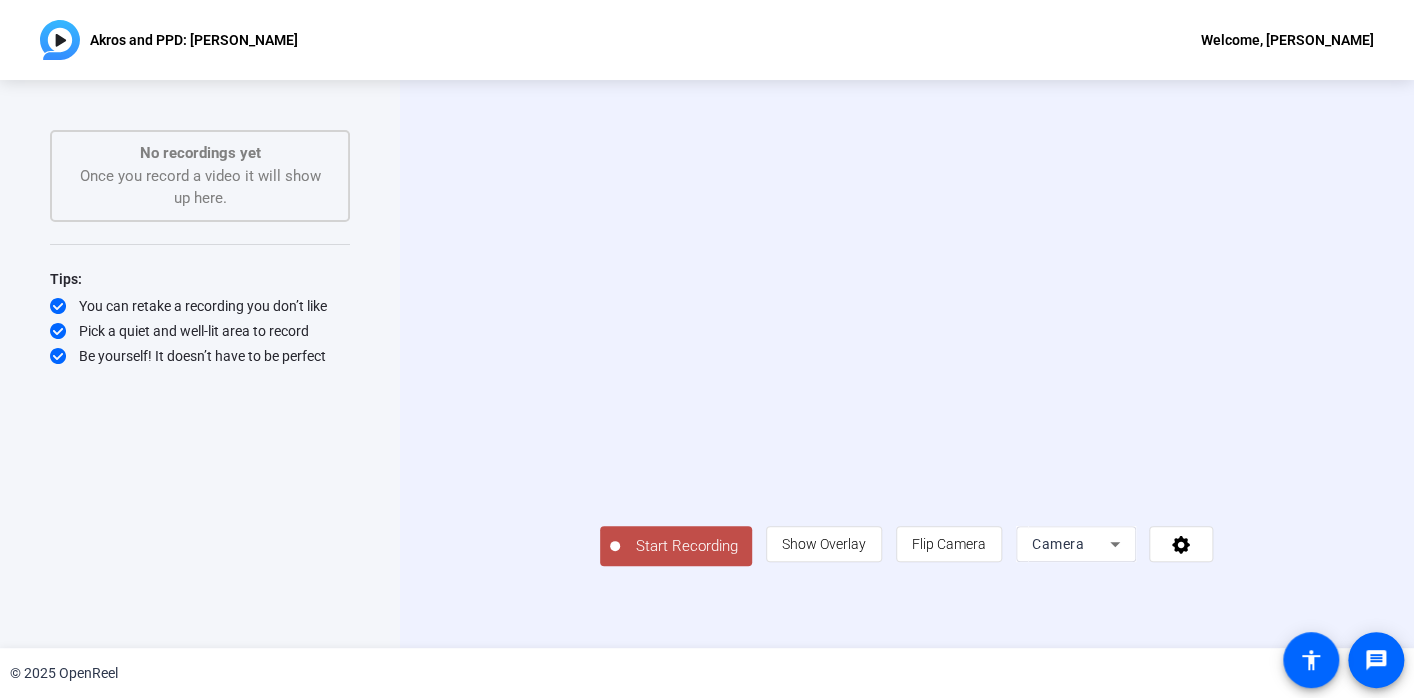 click on "Accessibility Screen-Reader Guide, Feedback, and Issue Reporting | New window
[PERSON_NAME] and PPD: [PERSON_NAME] Welcome, [PERSON_NAME]  Start Recording  No recordings yet  Once you record a video it will show up here.  Tips:
You can retake a recording you don’t like
Pick a quiet and well-lit area to record
Be yourself! It doesn’t have to be perfect  Back  Start Recording  person  Show Overlay flip Flip Camera Camera © 2025 OpenReel message accessibility
Image Overlay Flip Camera" at bounding box center (707, 349) 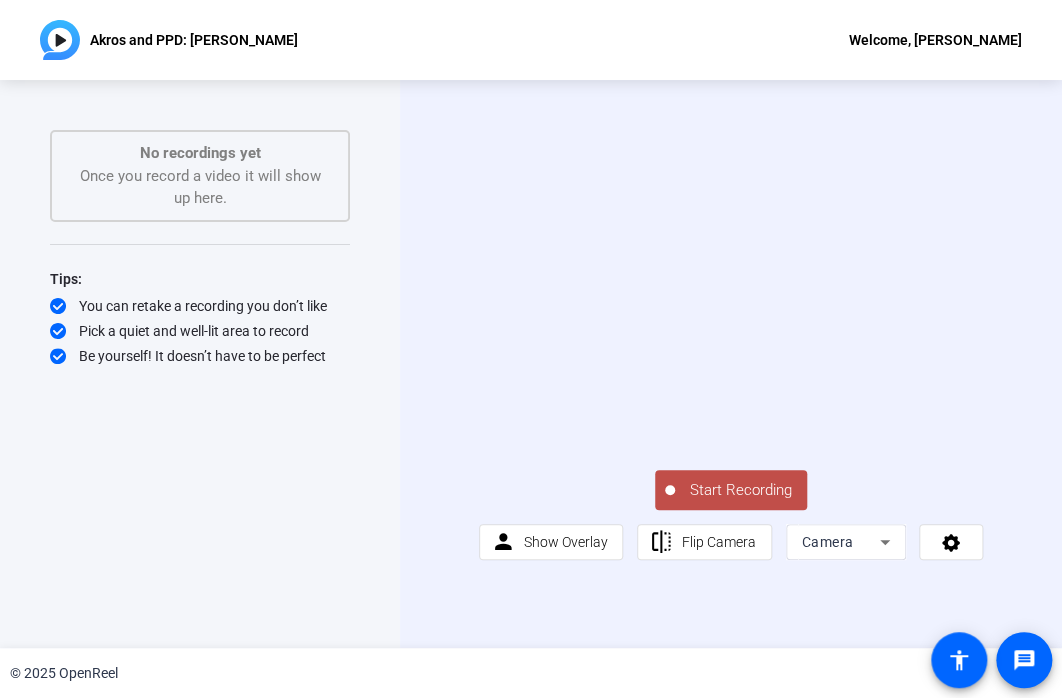 click on "Start Recording" 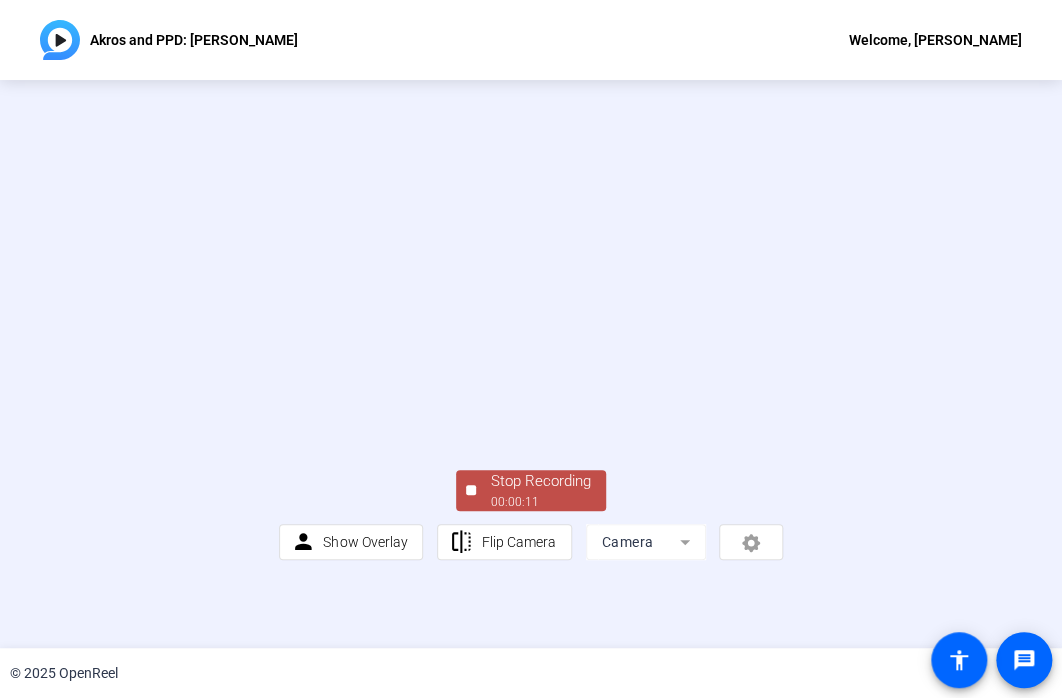 click on "Stop Recording  00:00:11  person  Show Overlay flip Flip Camera Camera" 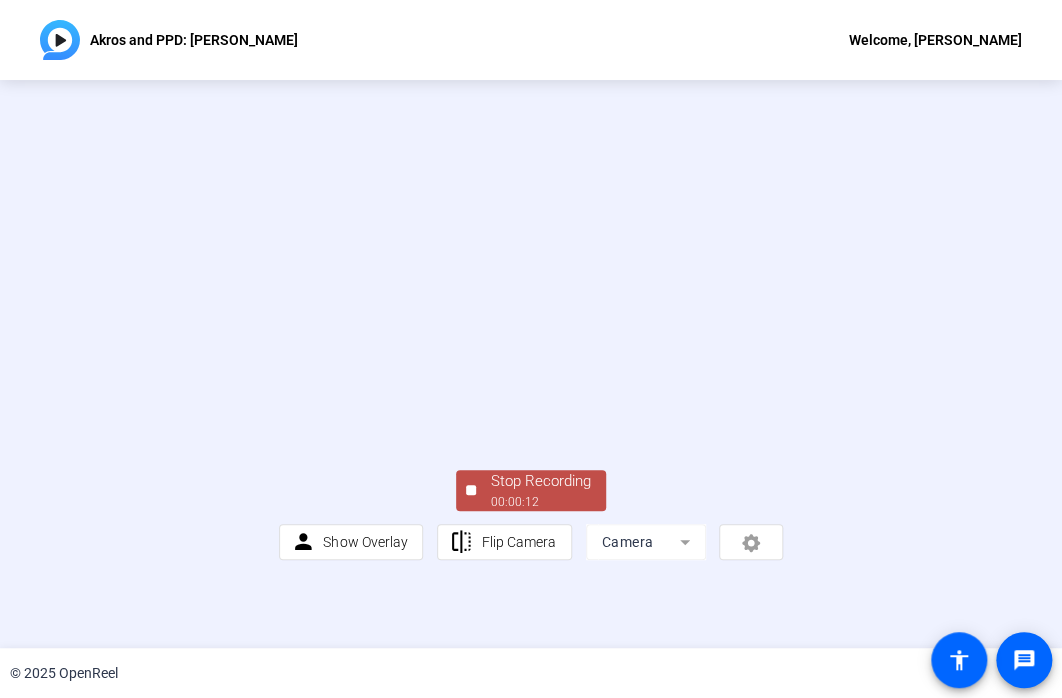 click on "Stop Recording" 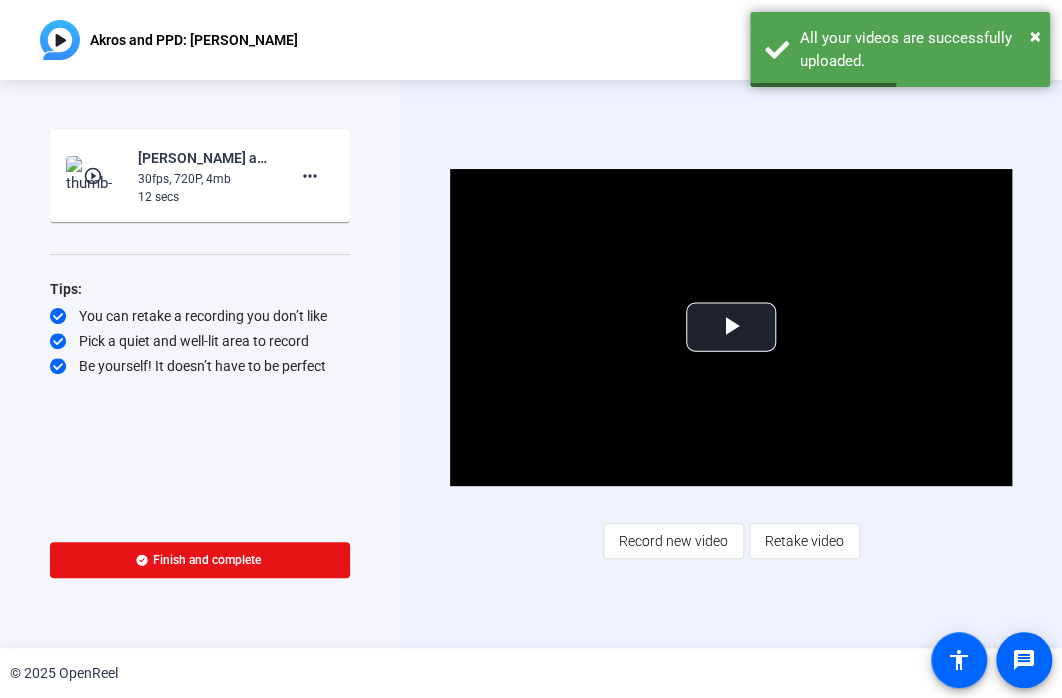 drag, startPoint x: 780, startPoint y: 546, endPoint x: 676, endPoint y: 530, distance: 105.22357 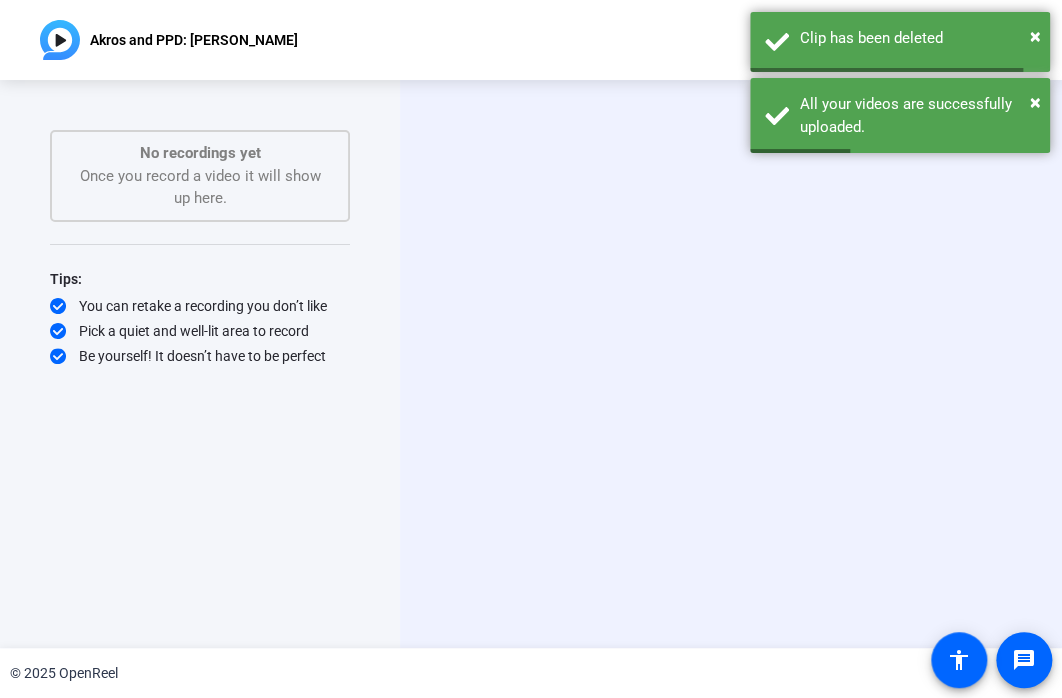 click on "Start Recording  person  Show Overlay flip Flip Camera Camera" 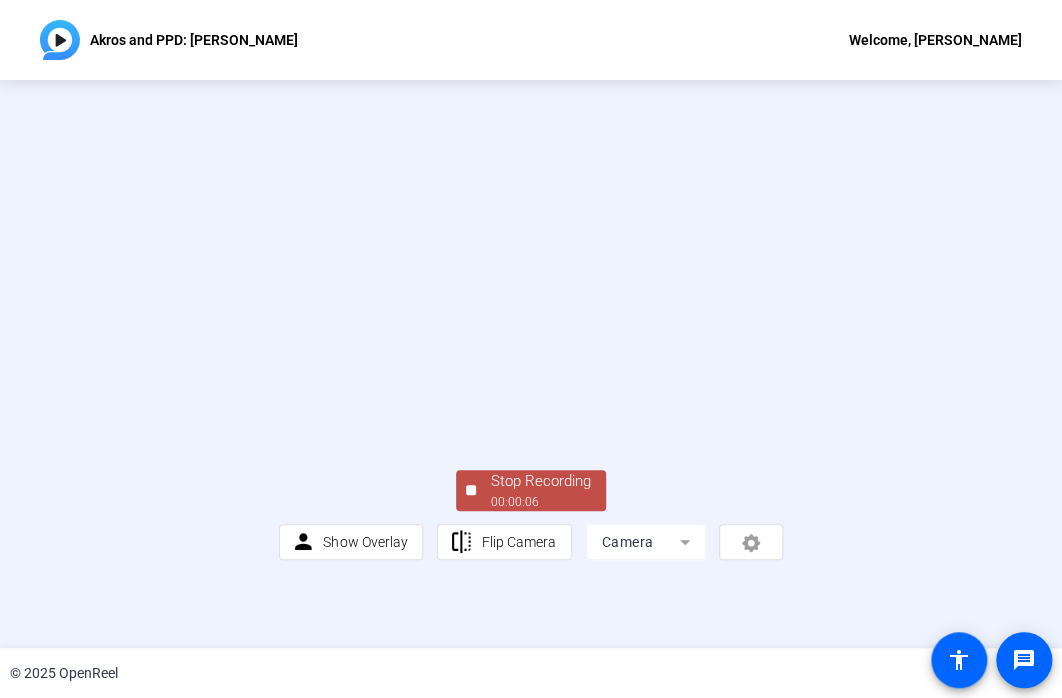 scroll, scrollTop: 3, scrollLeft: 0, axis: vertical 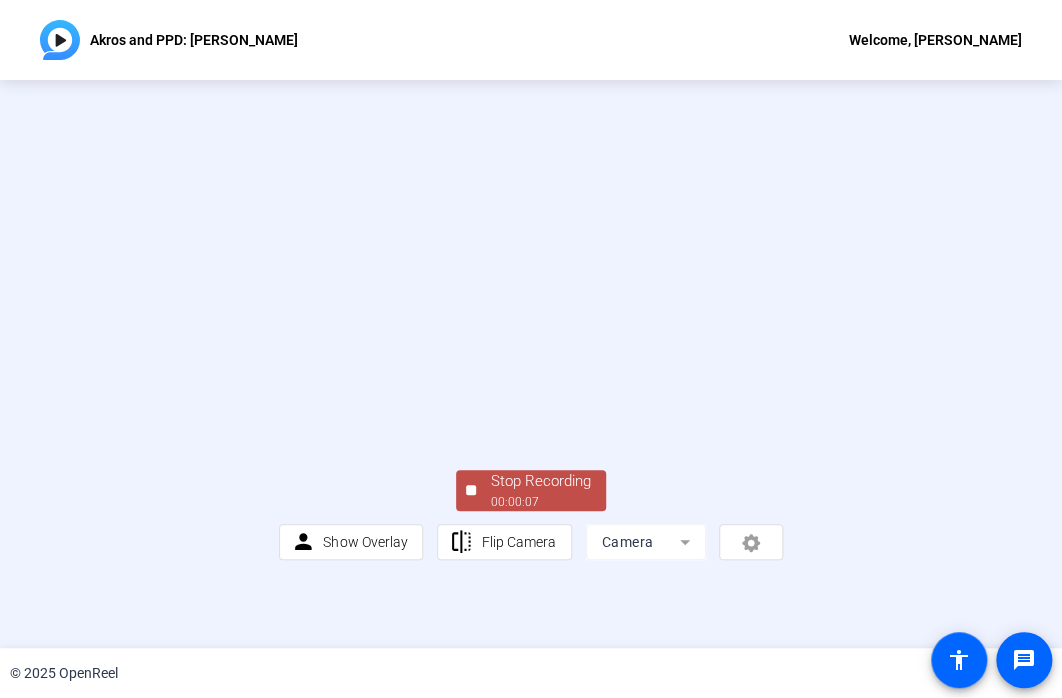 click on "Stop Recording  00:00:07" 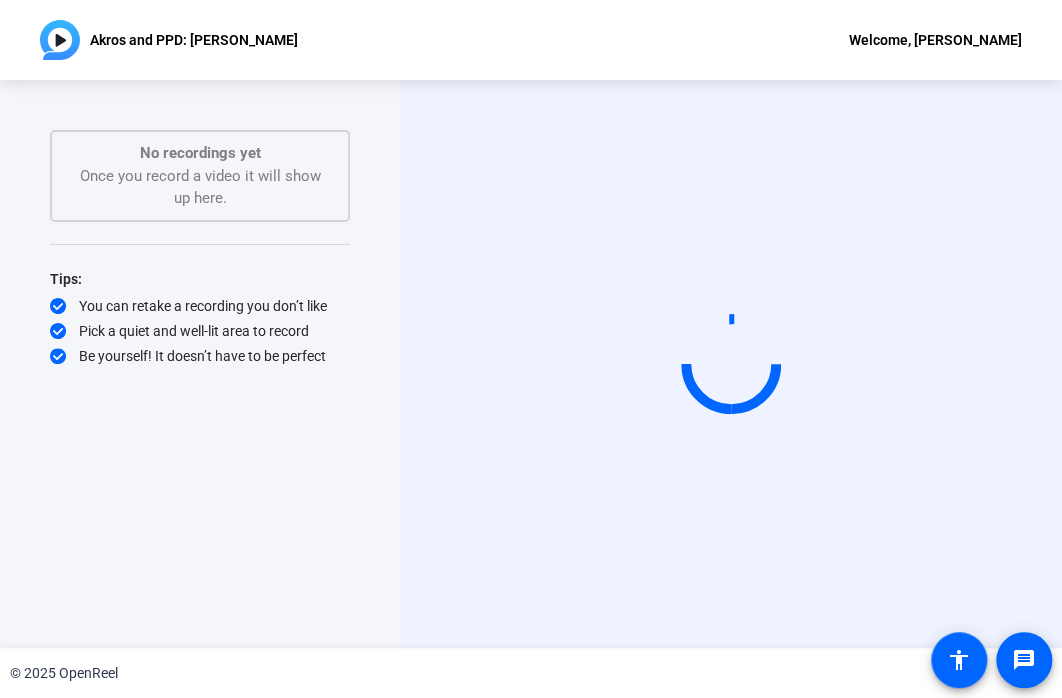 scroll, scrollTop: 0, scrollLeft: 0, axis: both 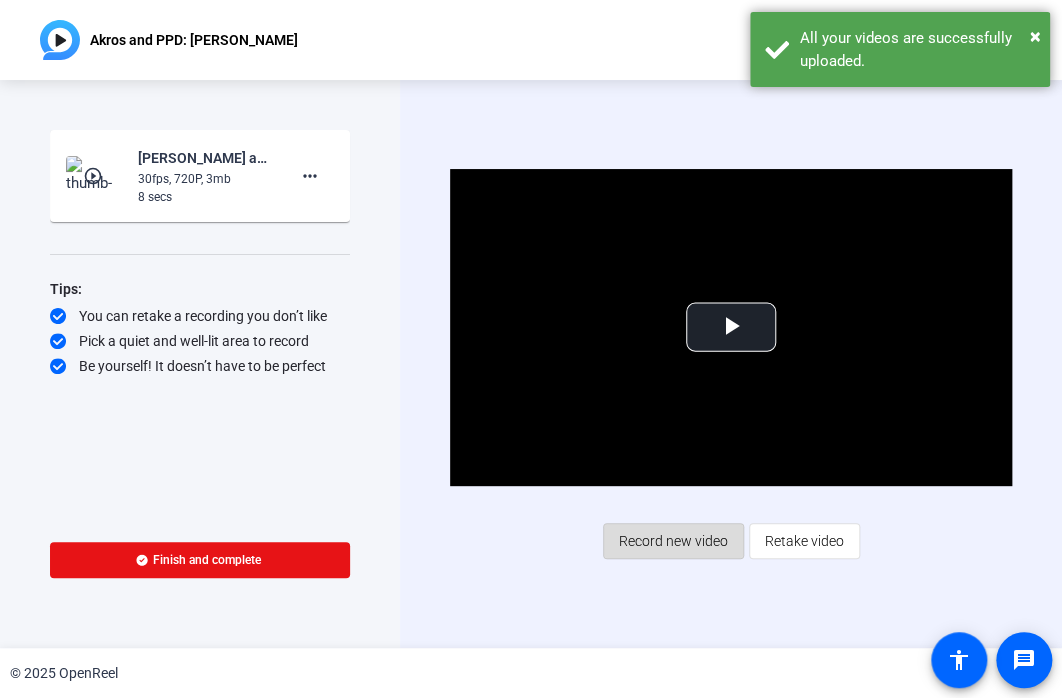 click on "Record new video" 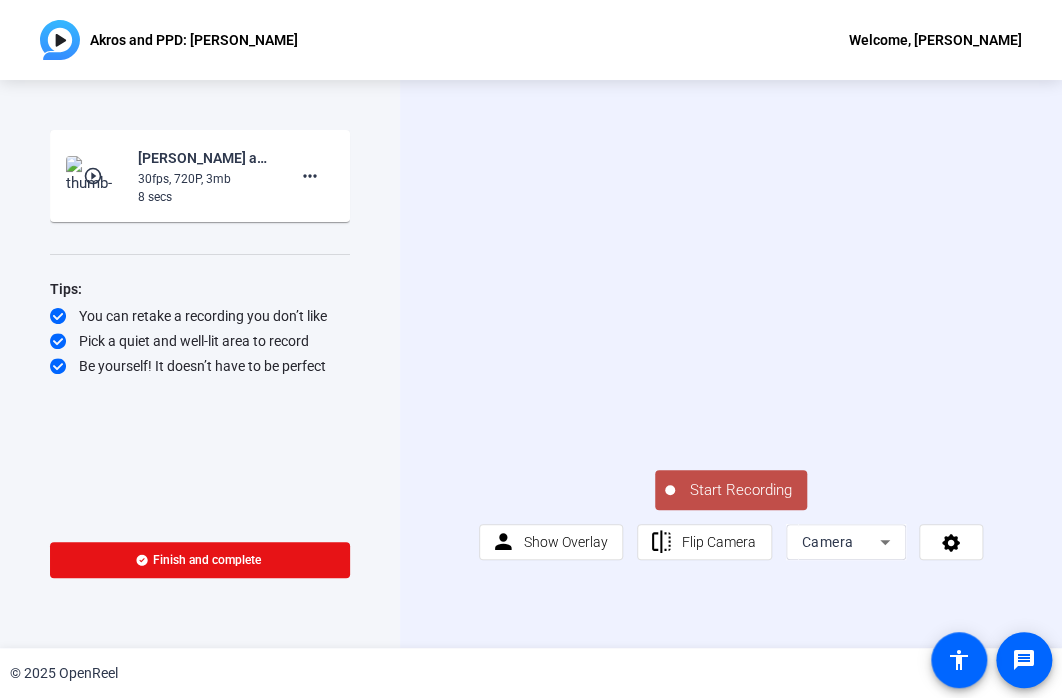 click on "Start Recording" 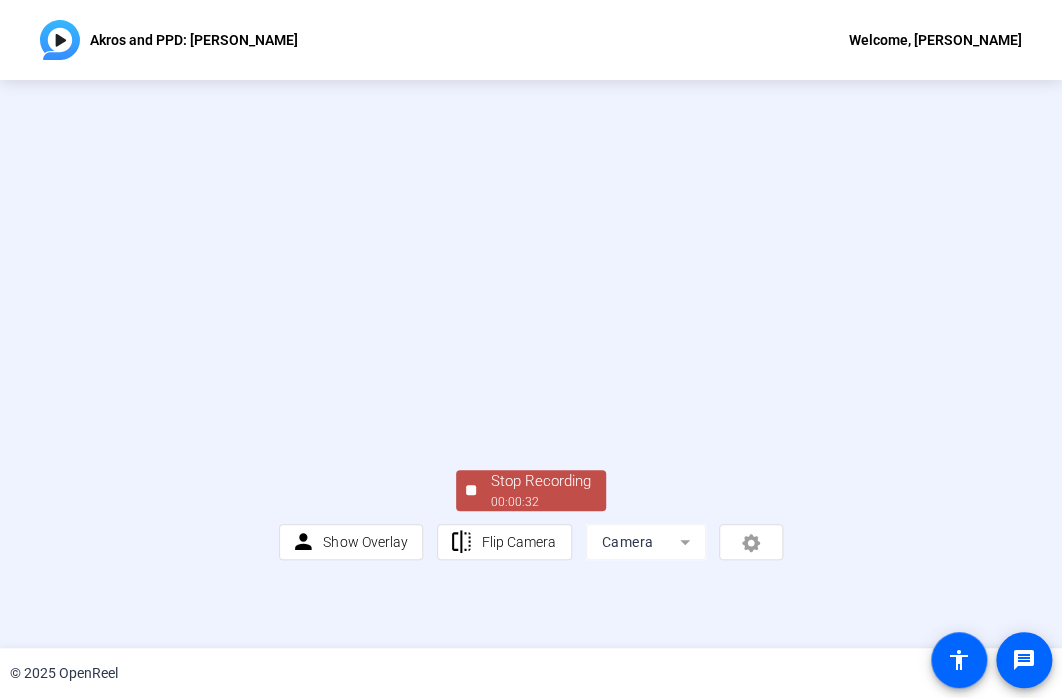 click on "Stop Recording" 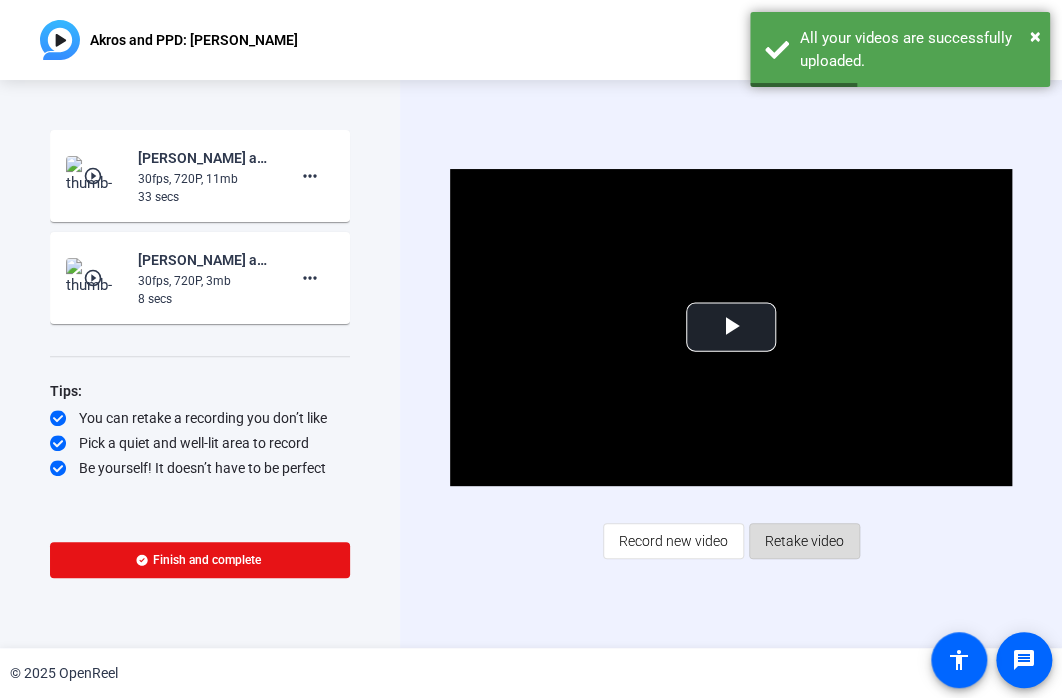 click on "Retake video" 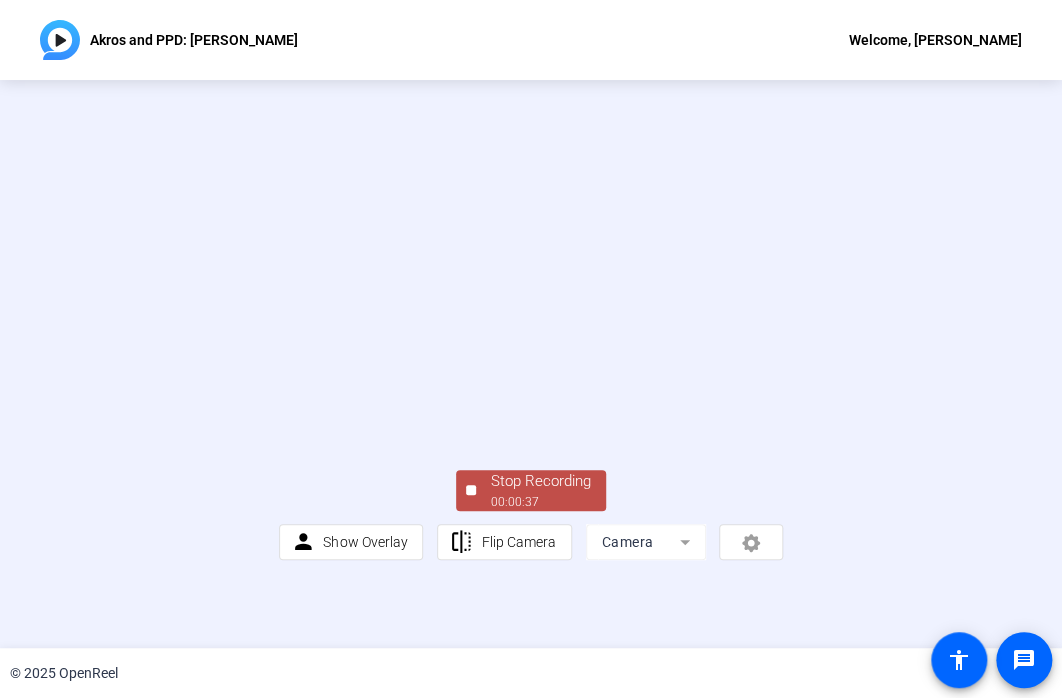 click on "00:00:37" 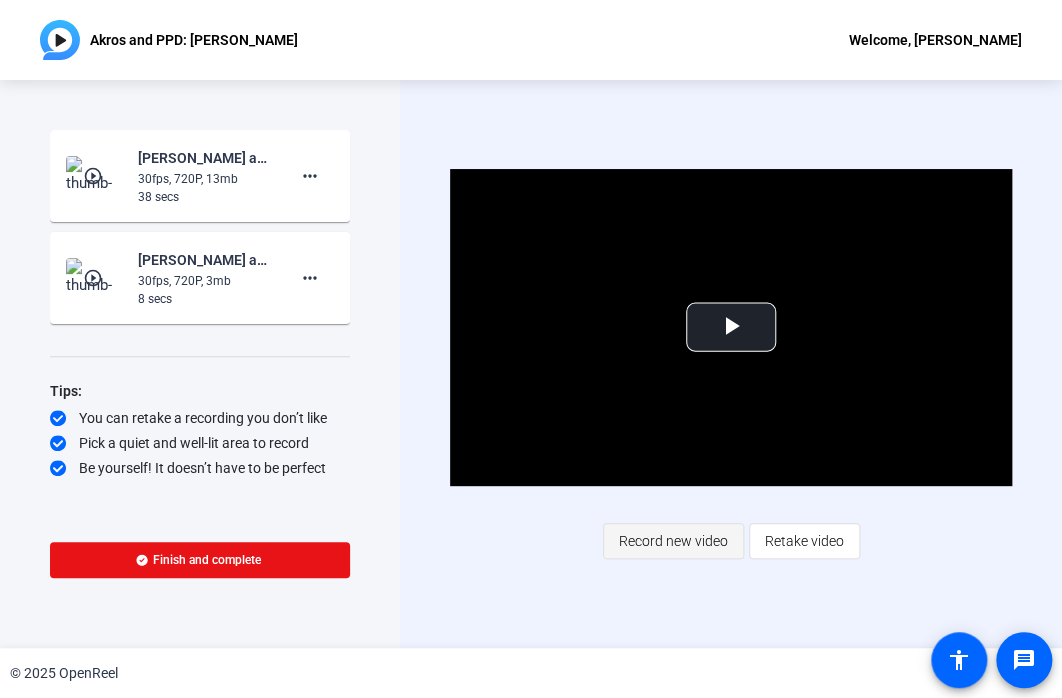 click on "Record new video" 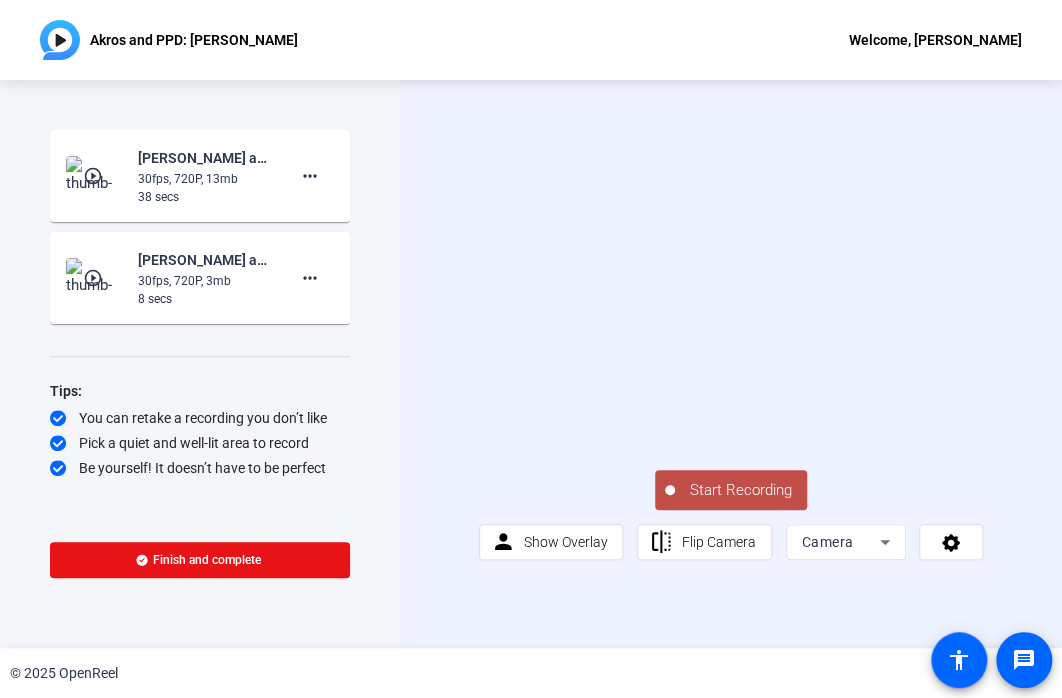 click 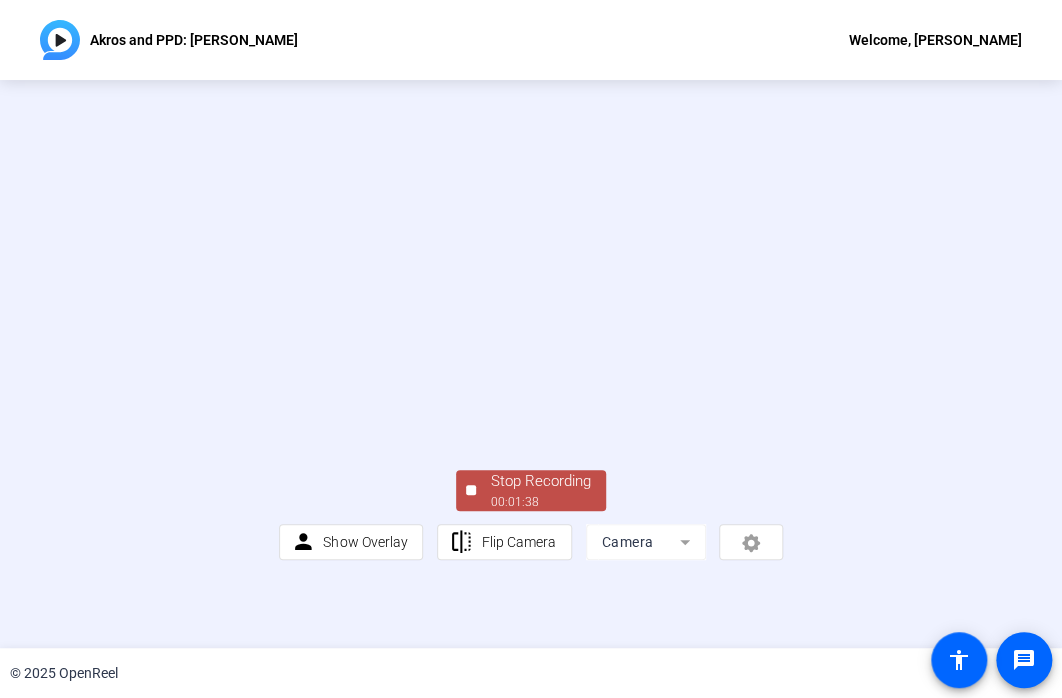 click on "00:01:38" 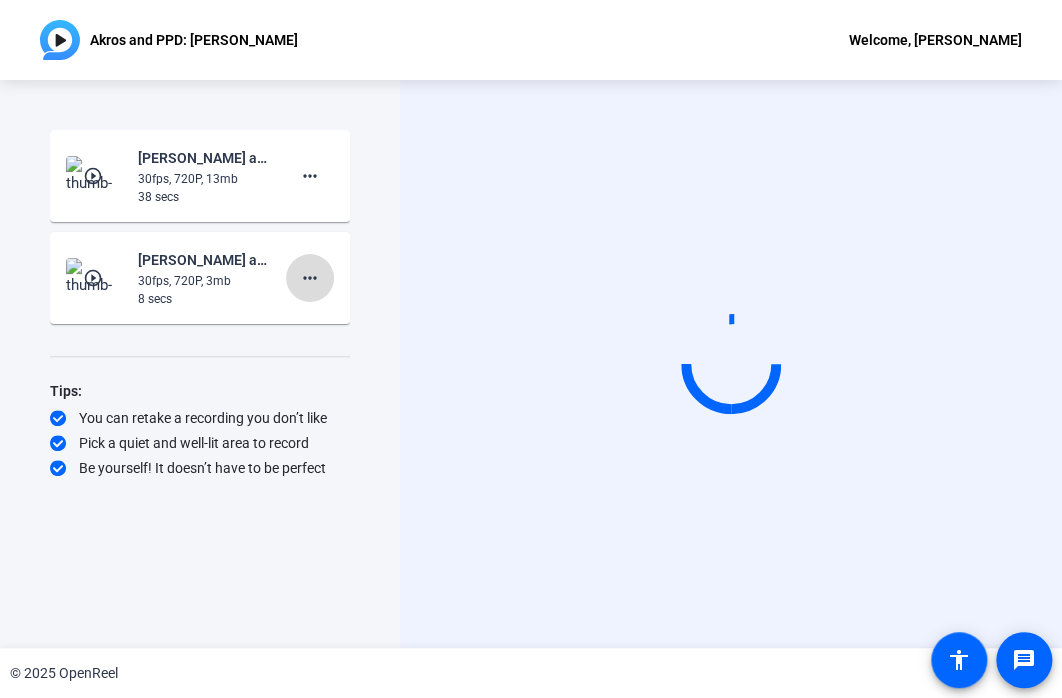 click on "more_horiz" 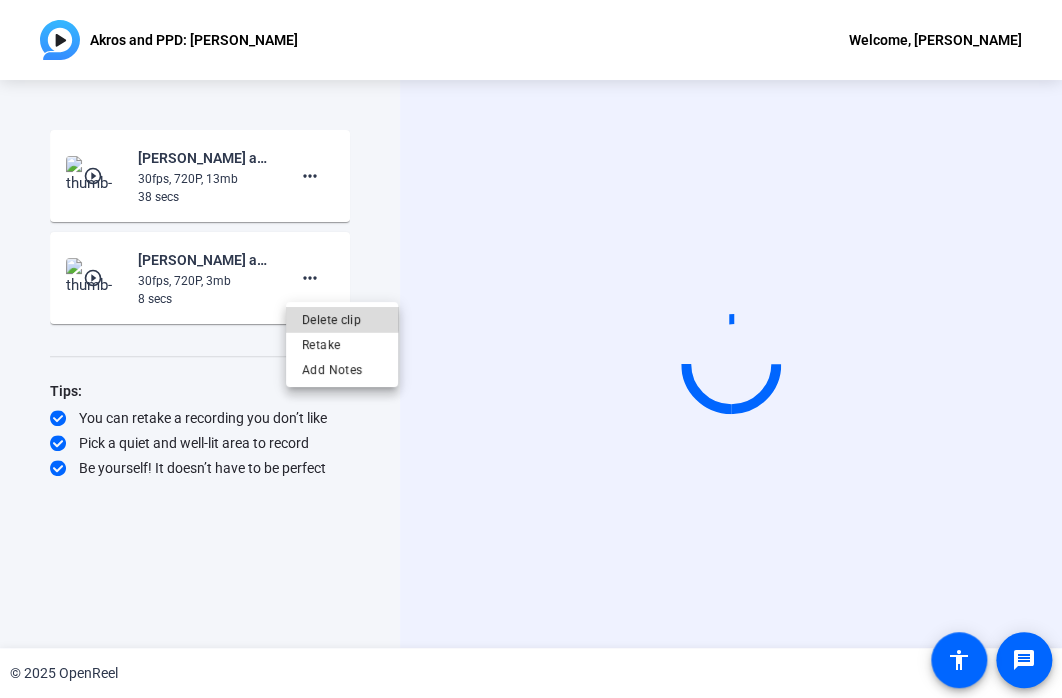 click on "Delete clip" at bounding box center (342, 320) 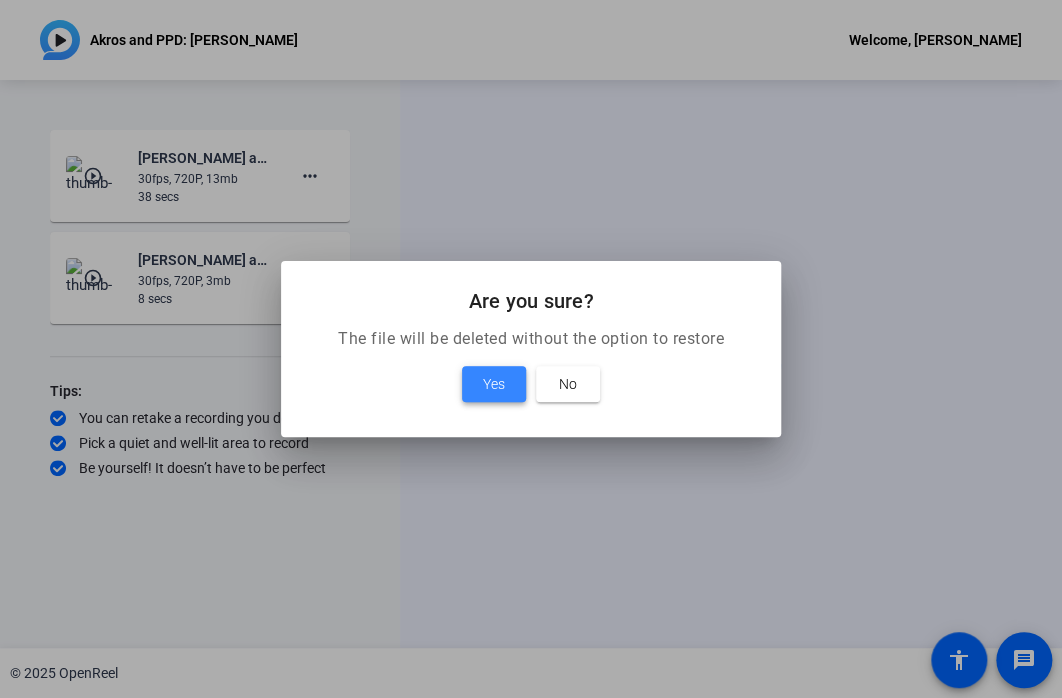 click at bounding box center (494, 384) 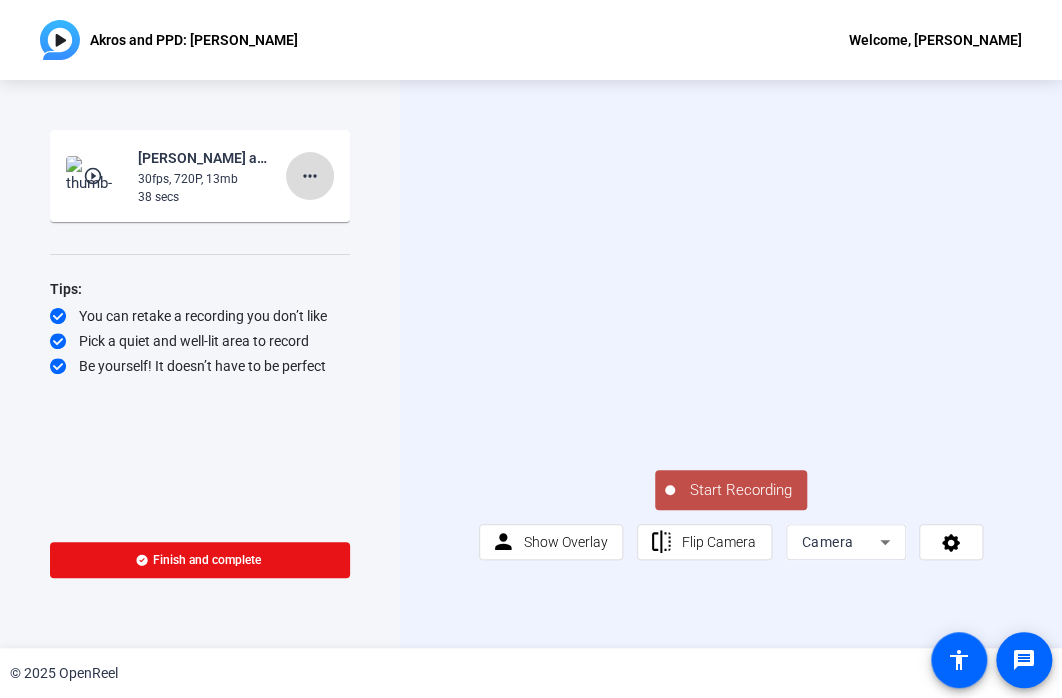 click on "more_horiz" 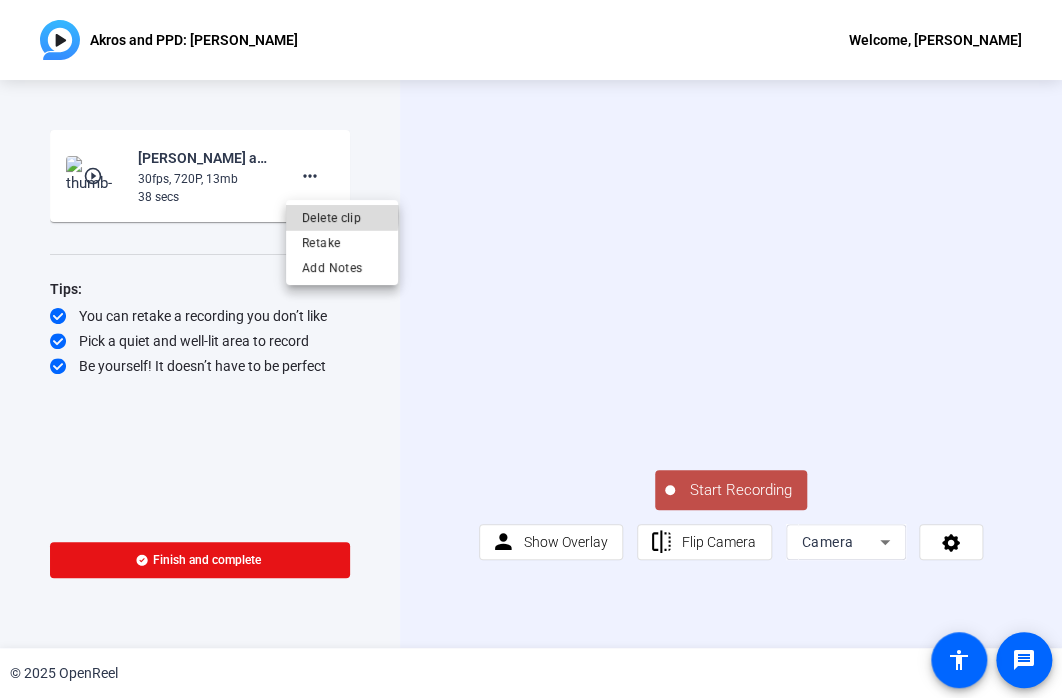 click on "Delete clip" at bounding box center (342, 218) 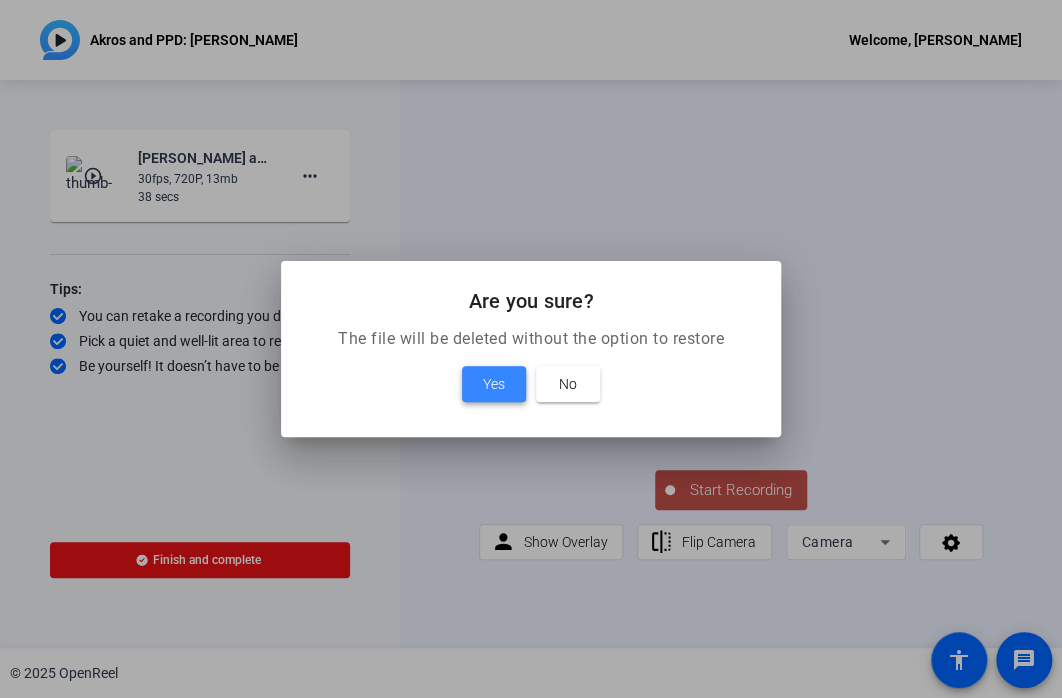 click on "Yes" at bounding box center [494, 384] 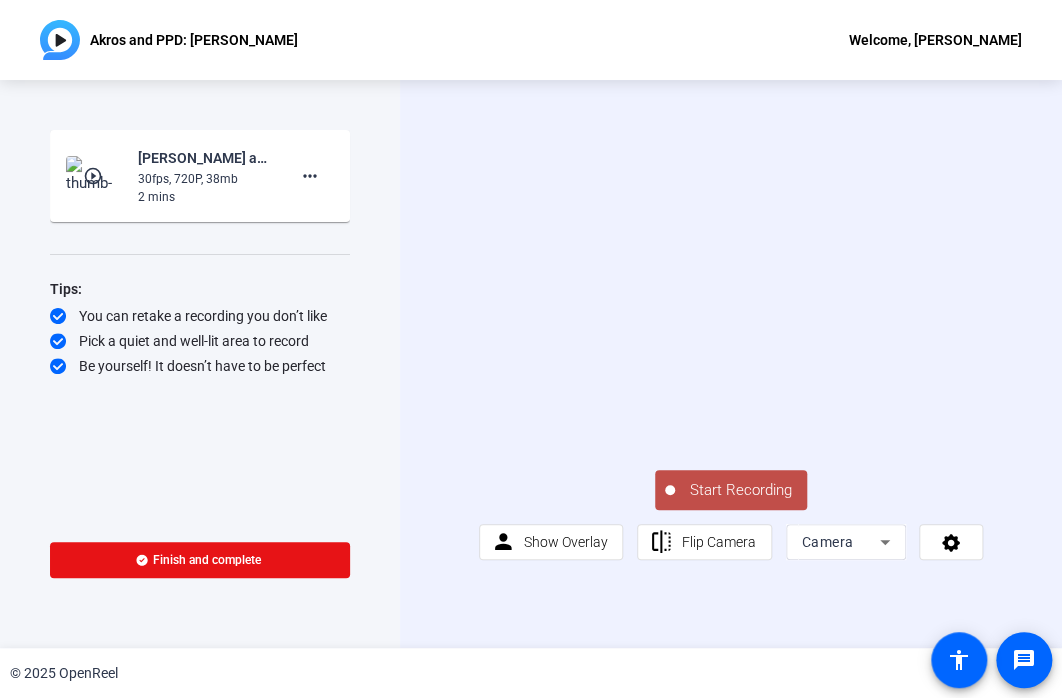 click on "30fps, 720P, 38mb" 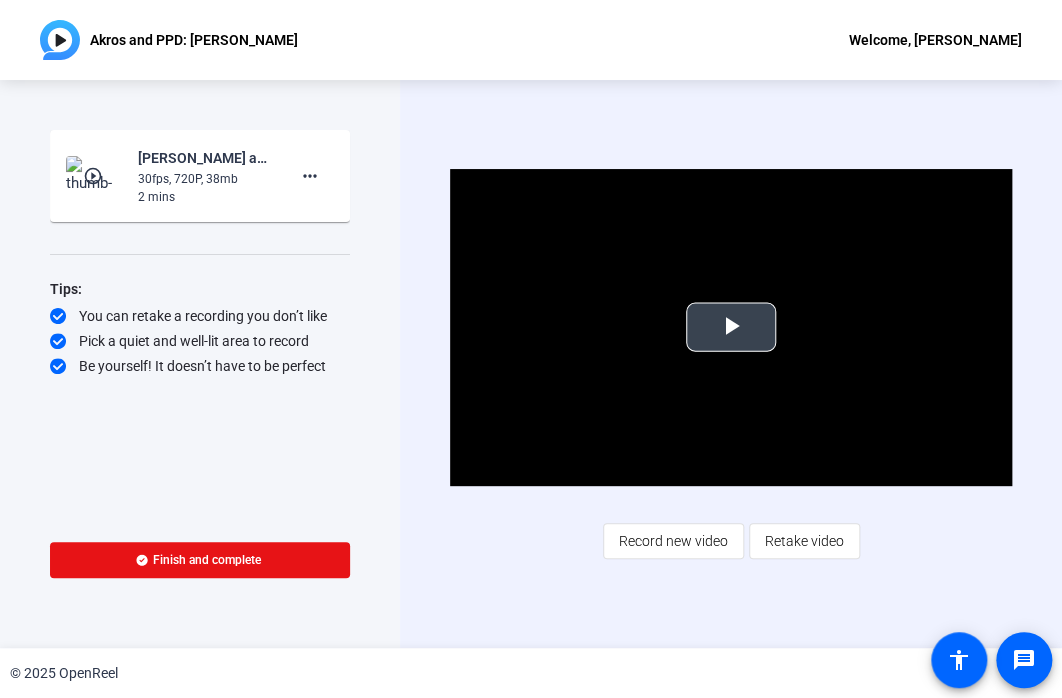 click at bounding box center (731, 327) 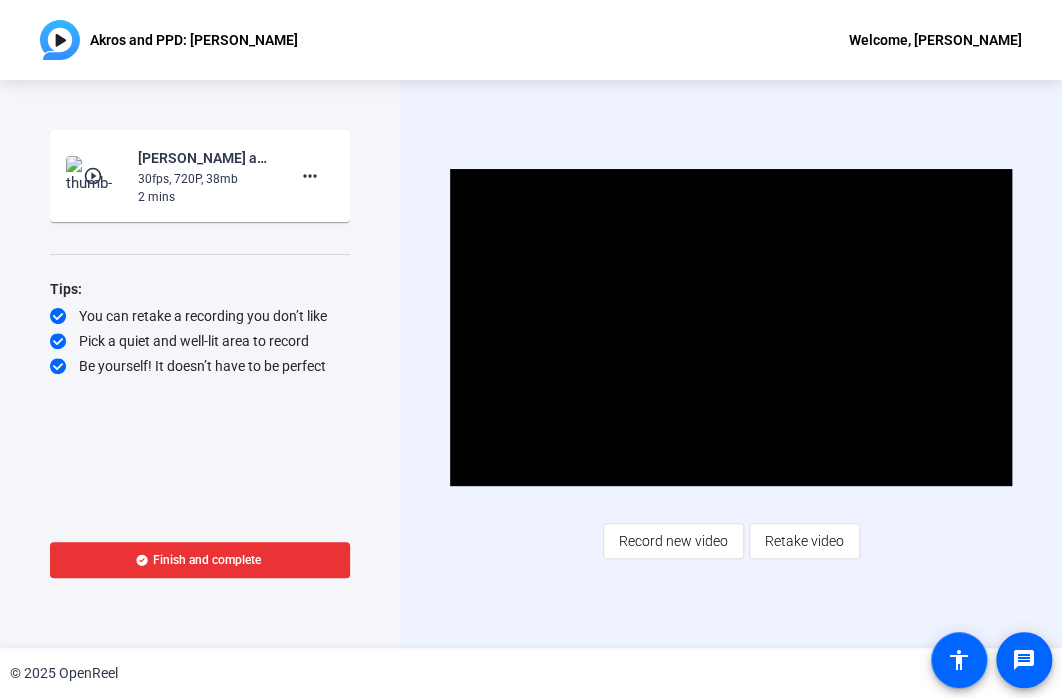click on "Finish and complete" 